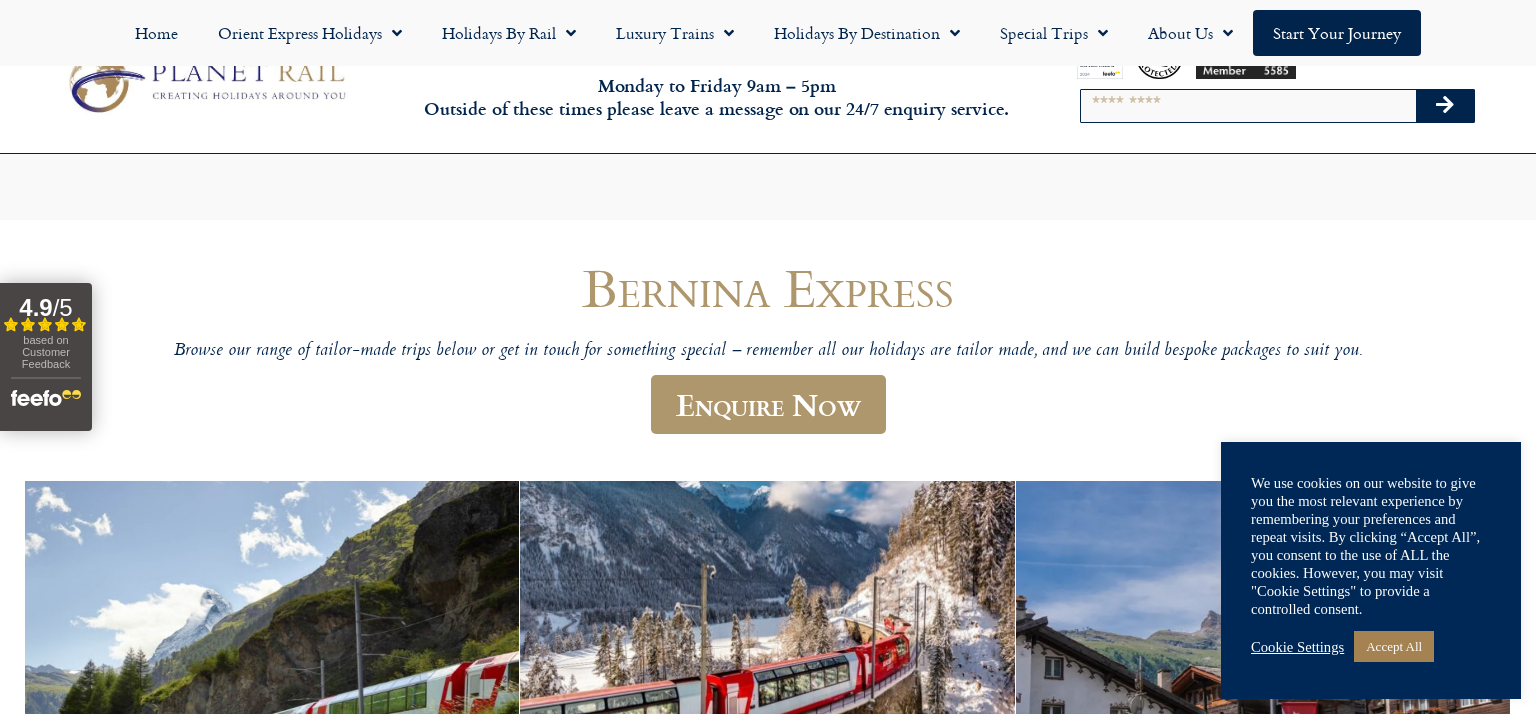 scroll, scrollTop: 309, scrollLeft: 0, axis: vertical 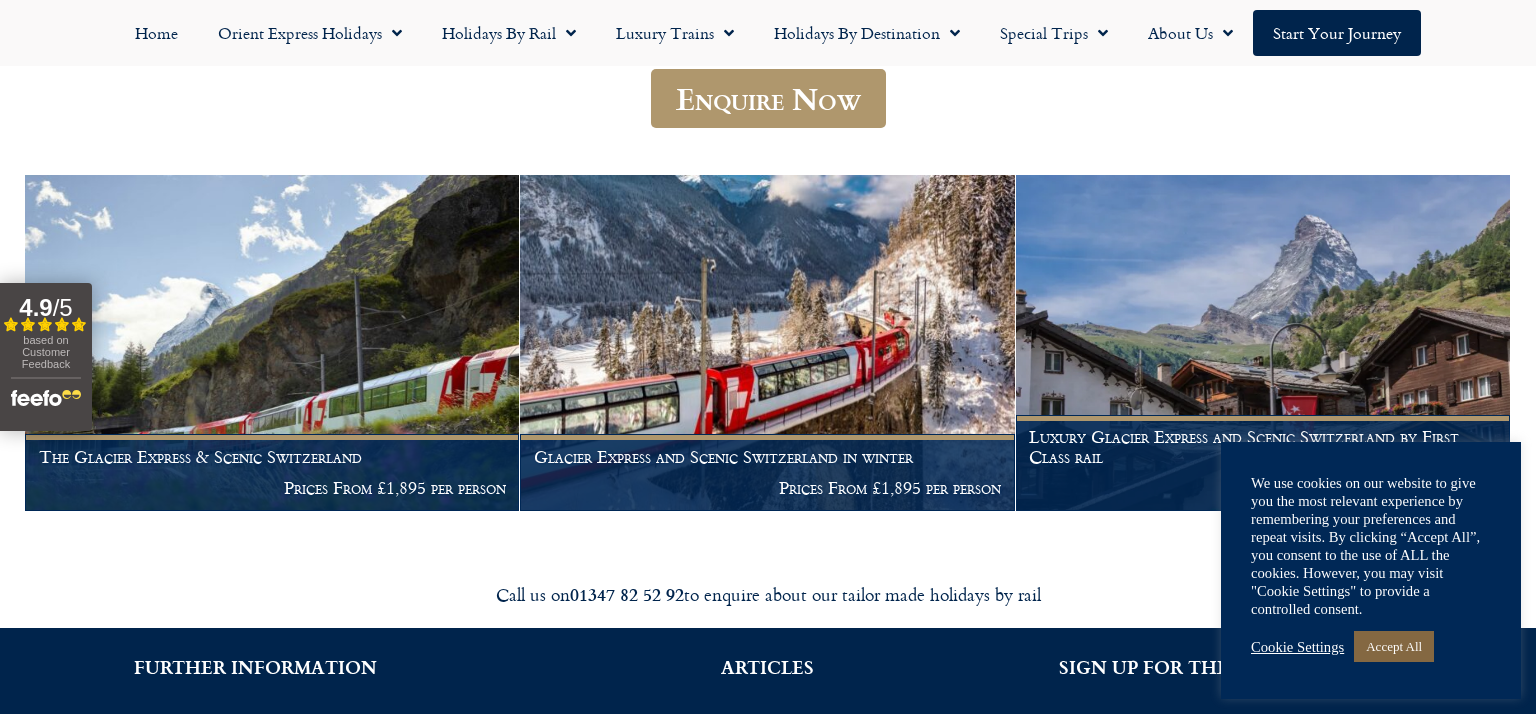 click on "Accept All" at bounding box center (1394, 646) 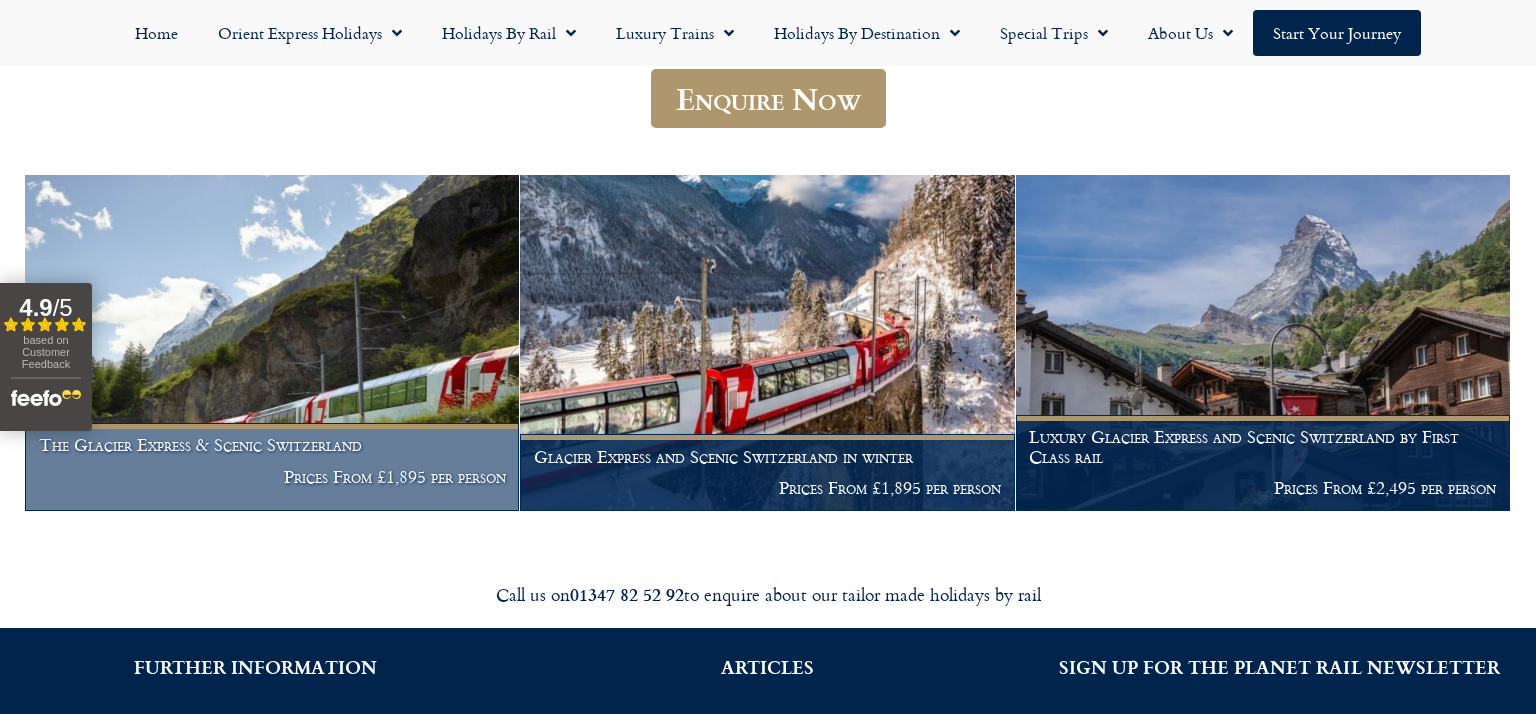 click at bounding box center (272, 343) 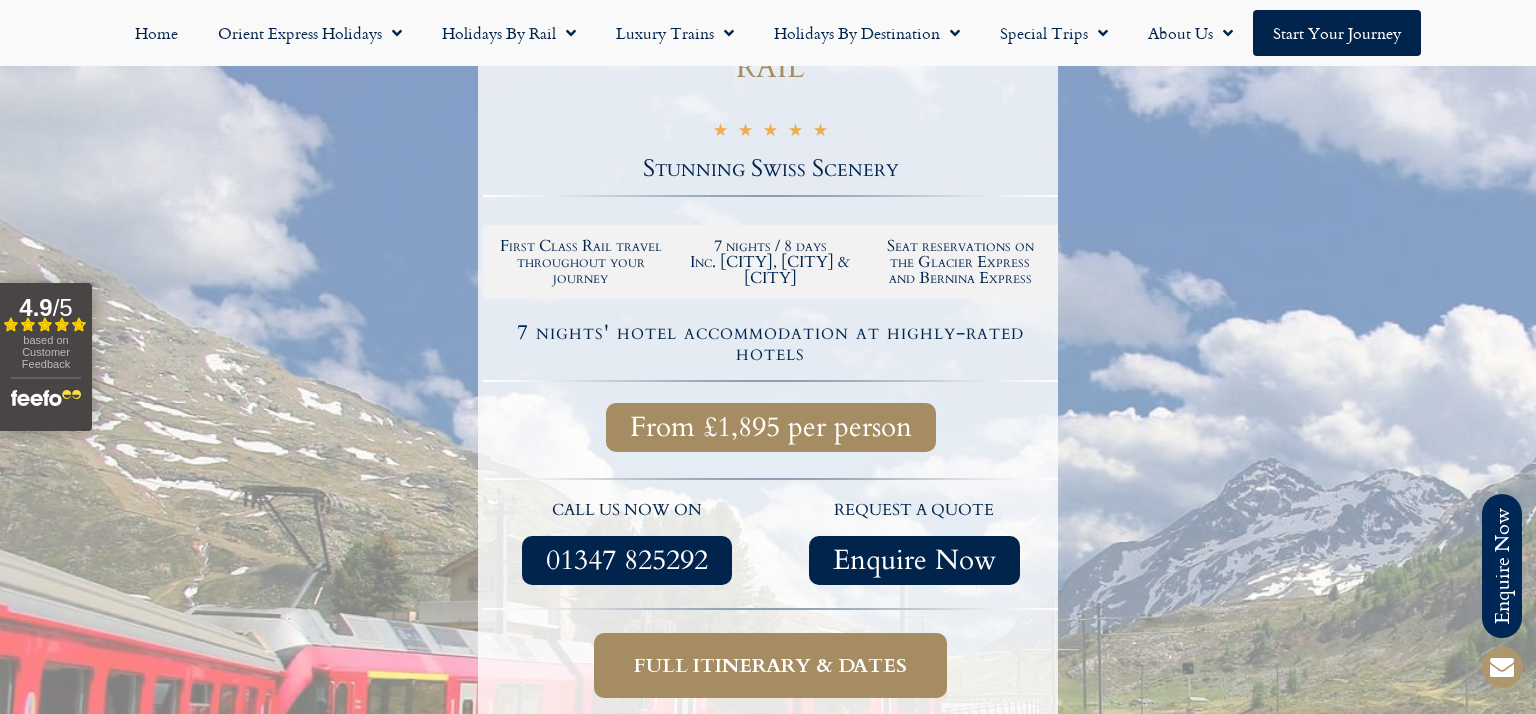 scroll, scrollTop: 385, scrollLeft: 0, axis: vertical 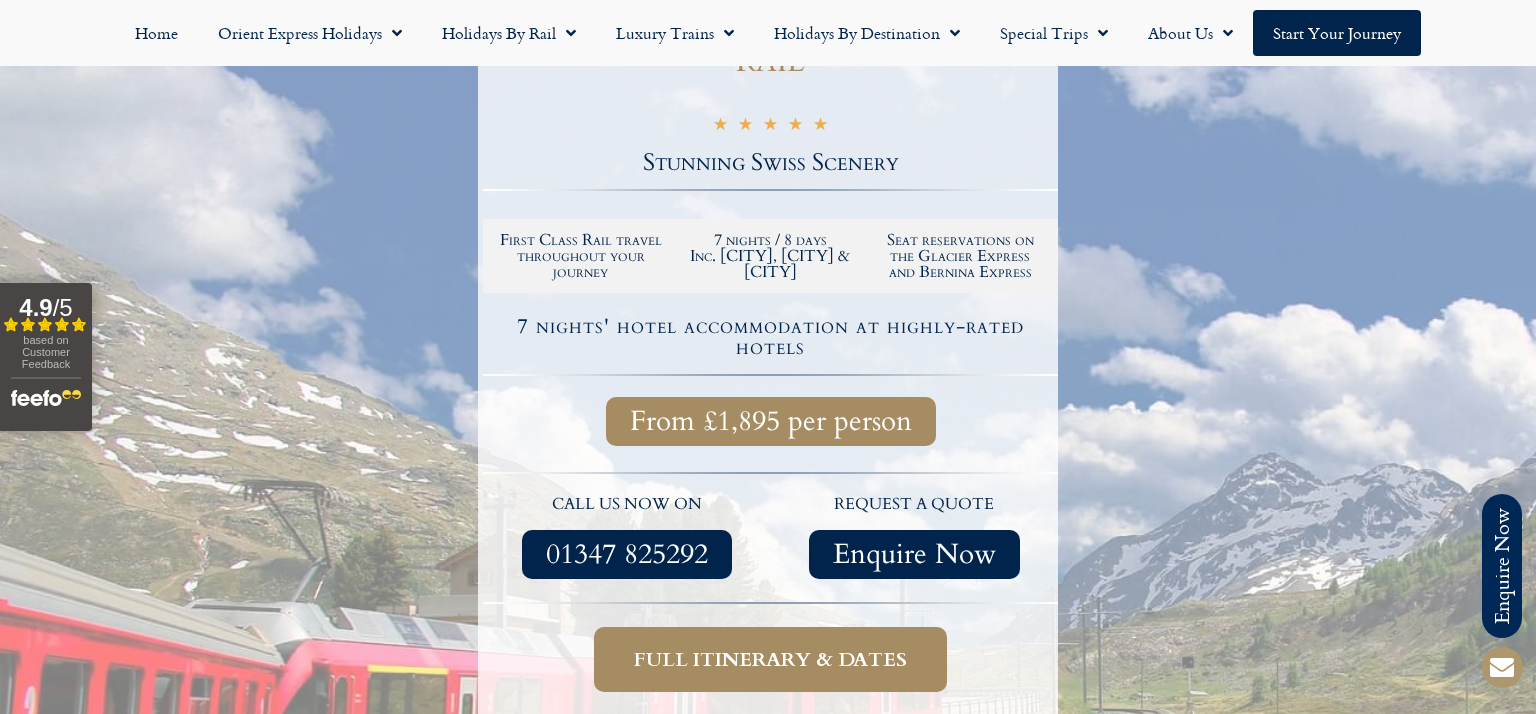 click on "Full itinerary & dates" at bounding box center [770, 659] 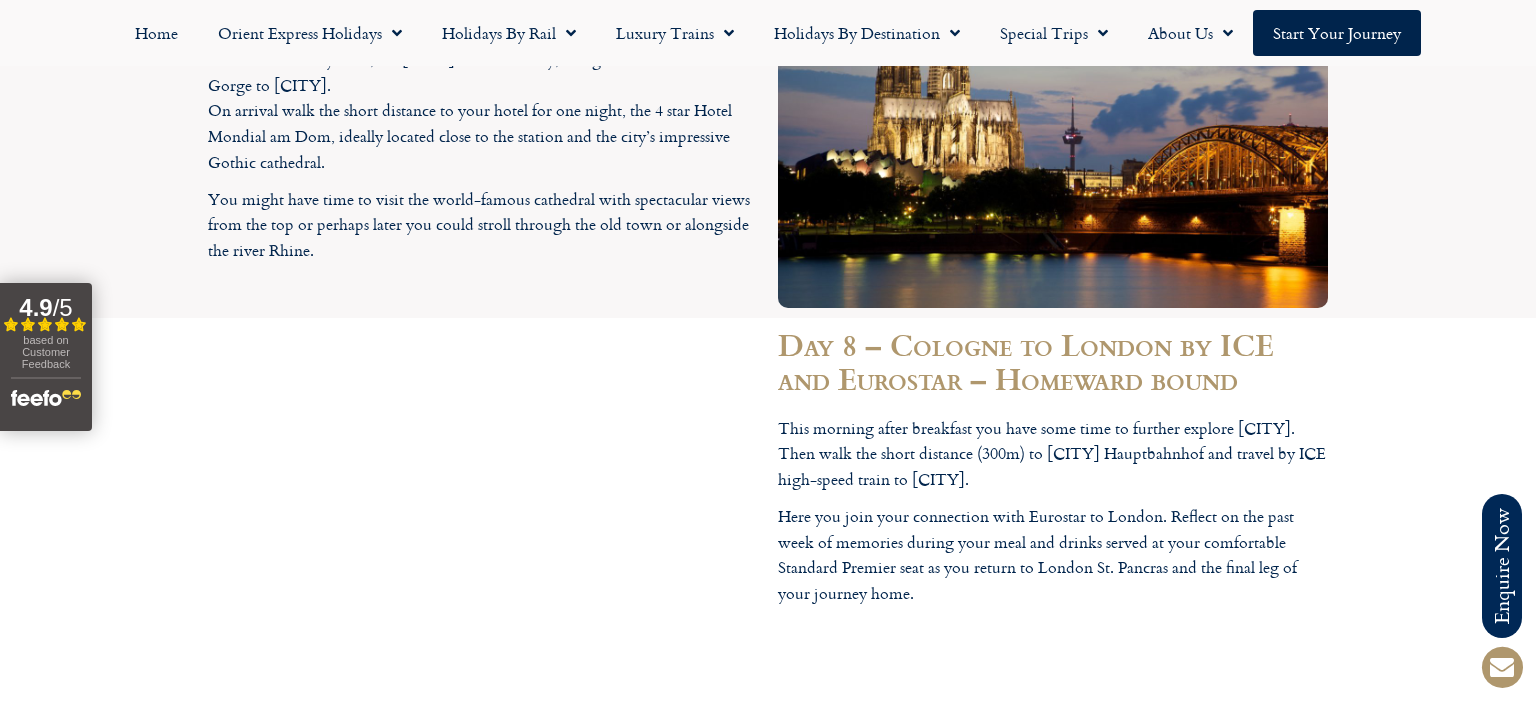 scroll, scrollTop: 6038, scrollLeft: 0, axis: vertical 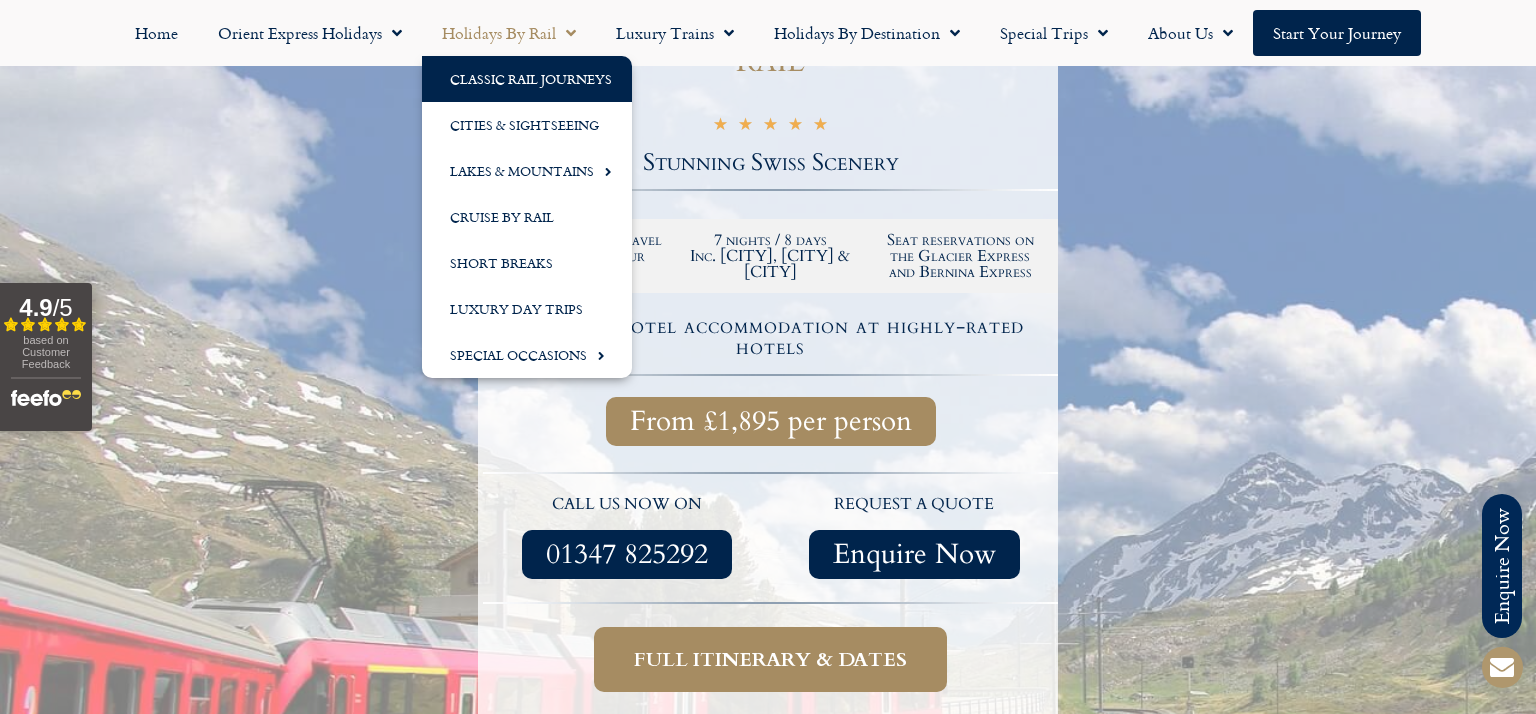 click on "Classic Rail Journeys" 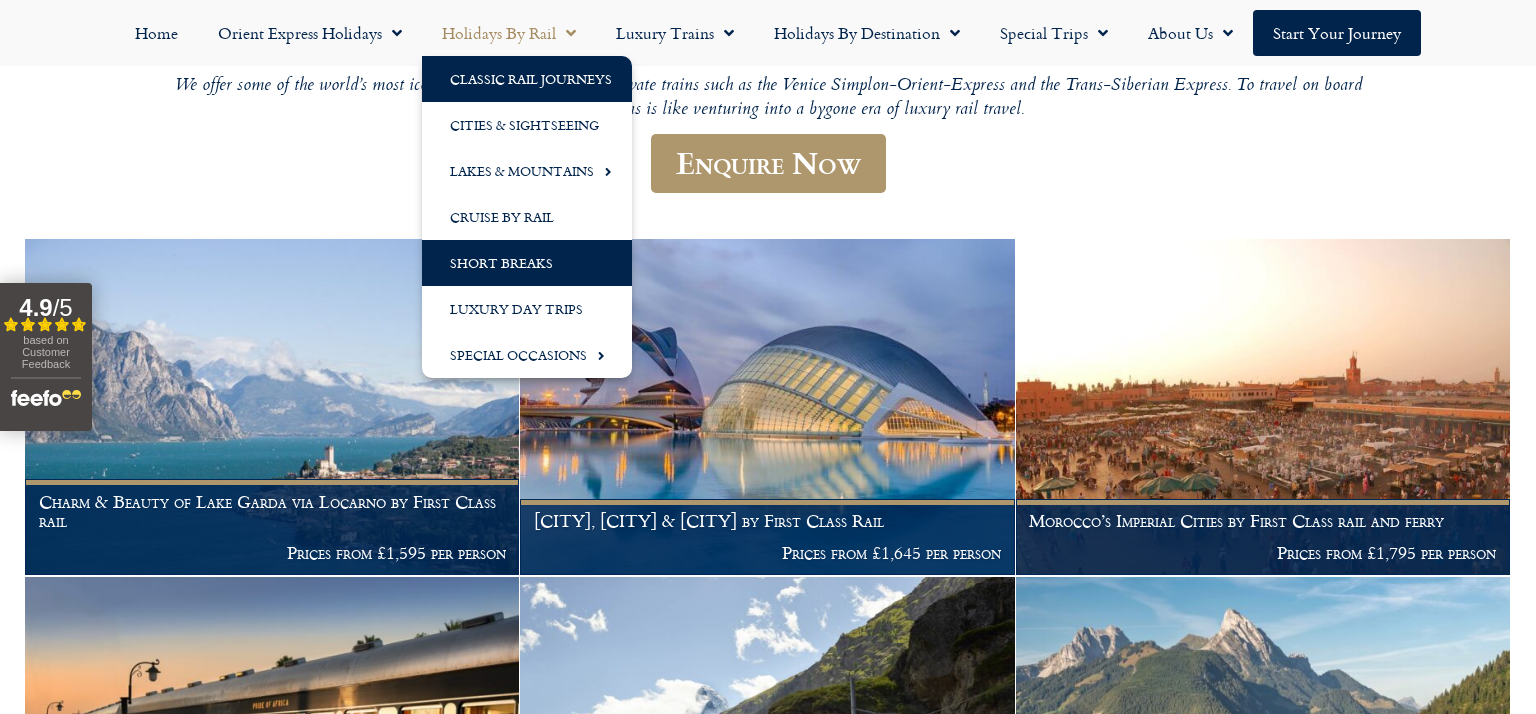 scroll, scrollTop: 270, scrollLeft: 0, axis: vertical 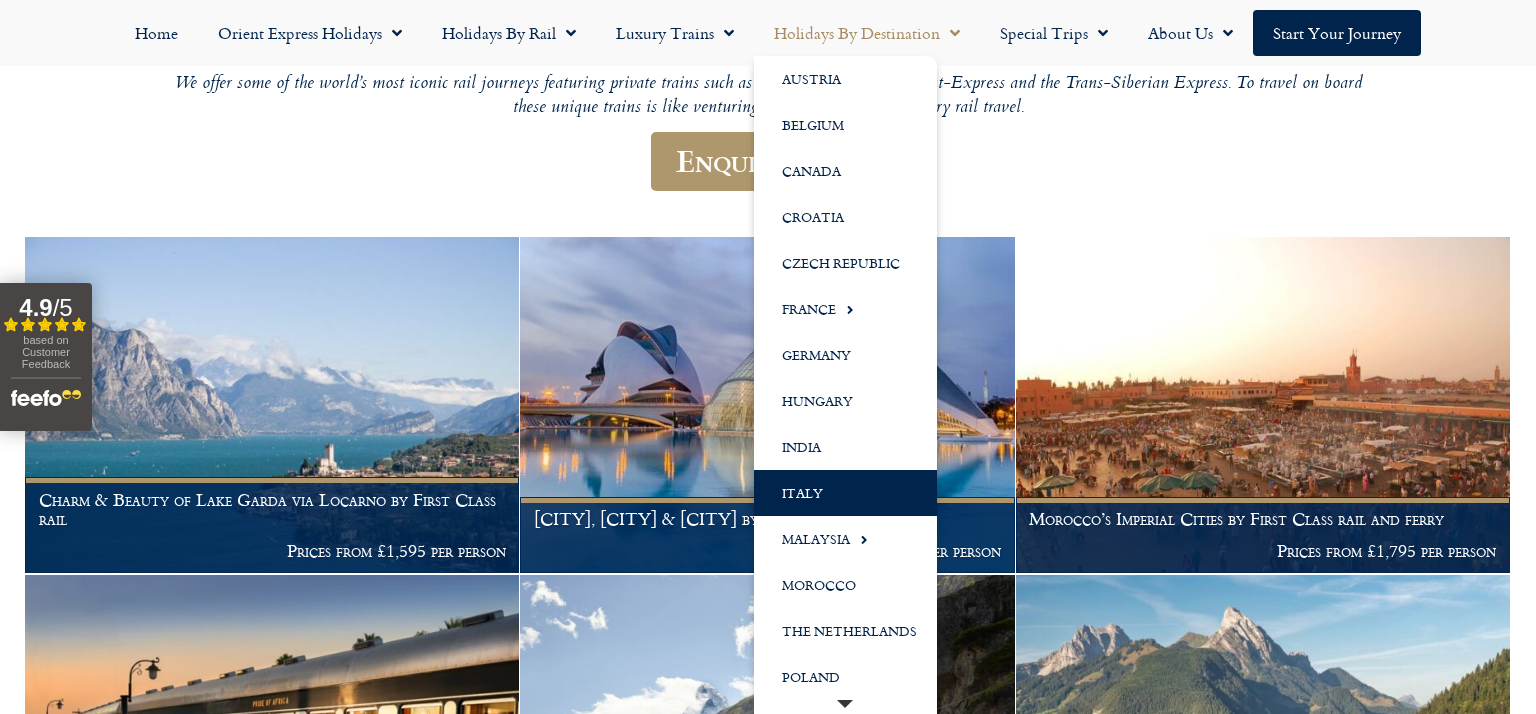 click on "Italy" 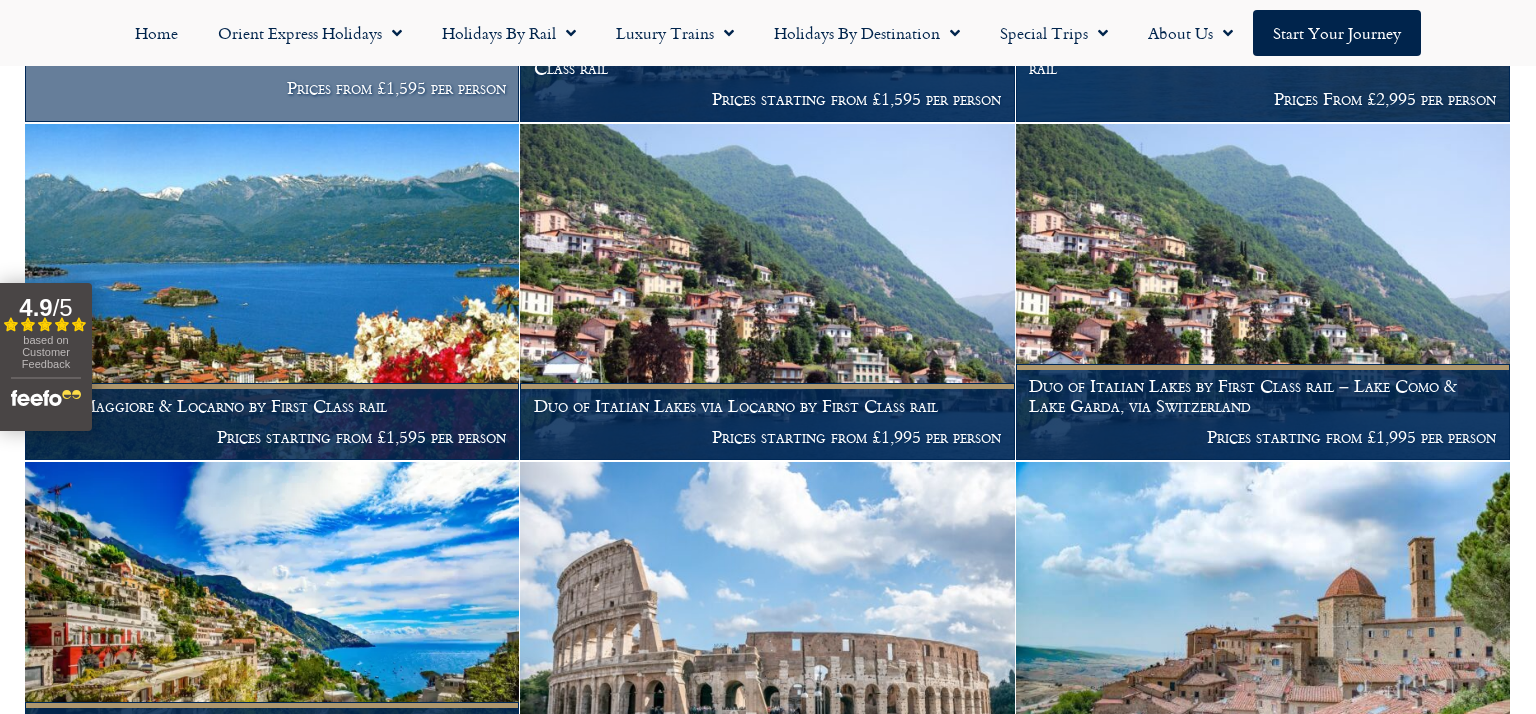scroll, scrollTop: 847, scrollLeft: 0, axis: vertical 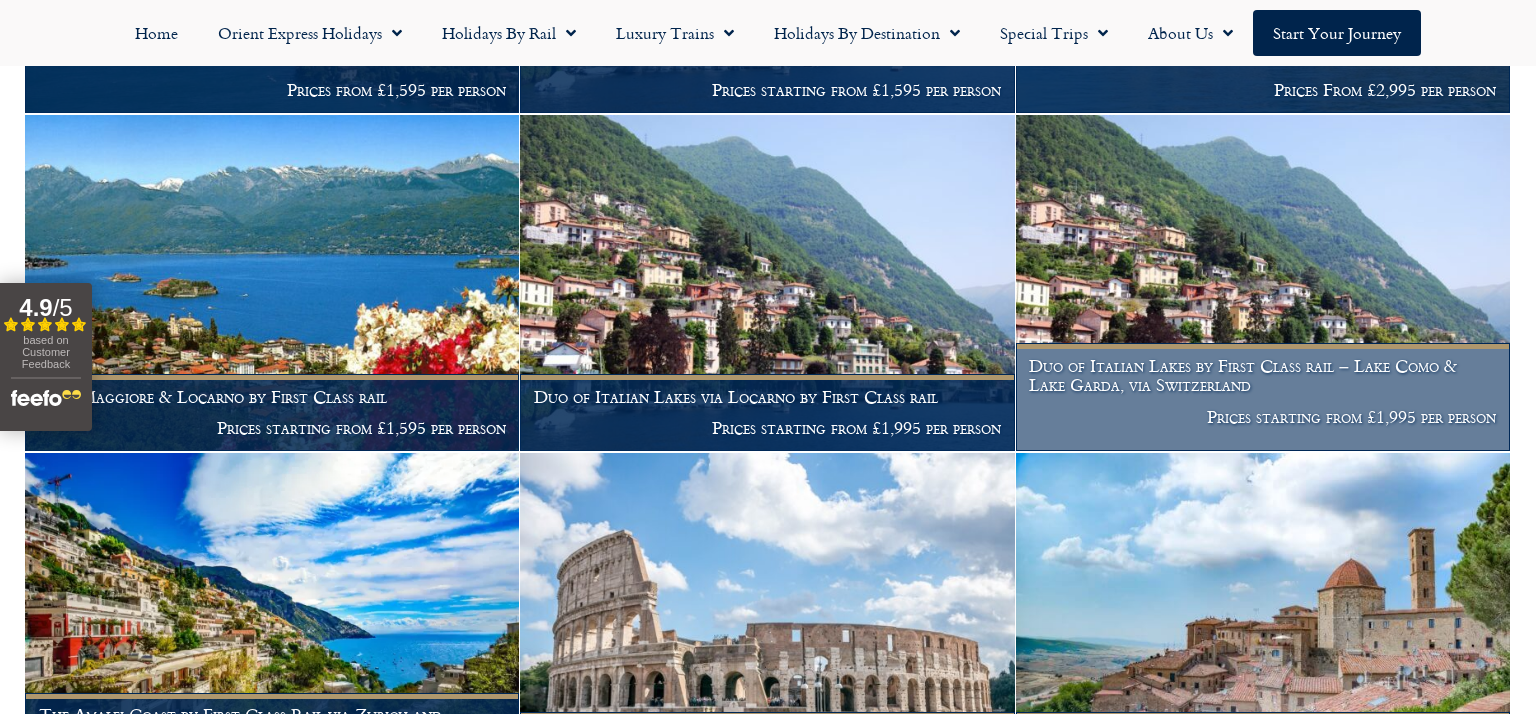 click at bounding box center (1263, 283) 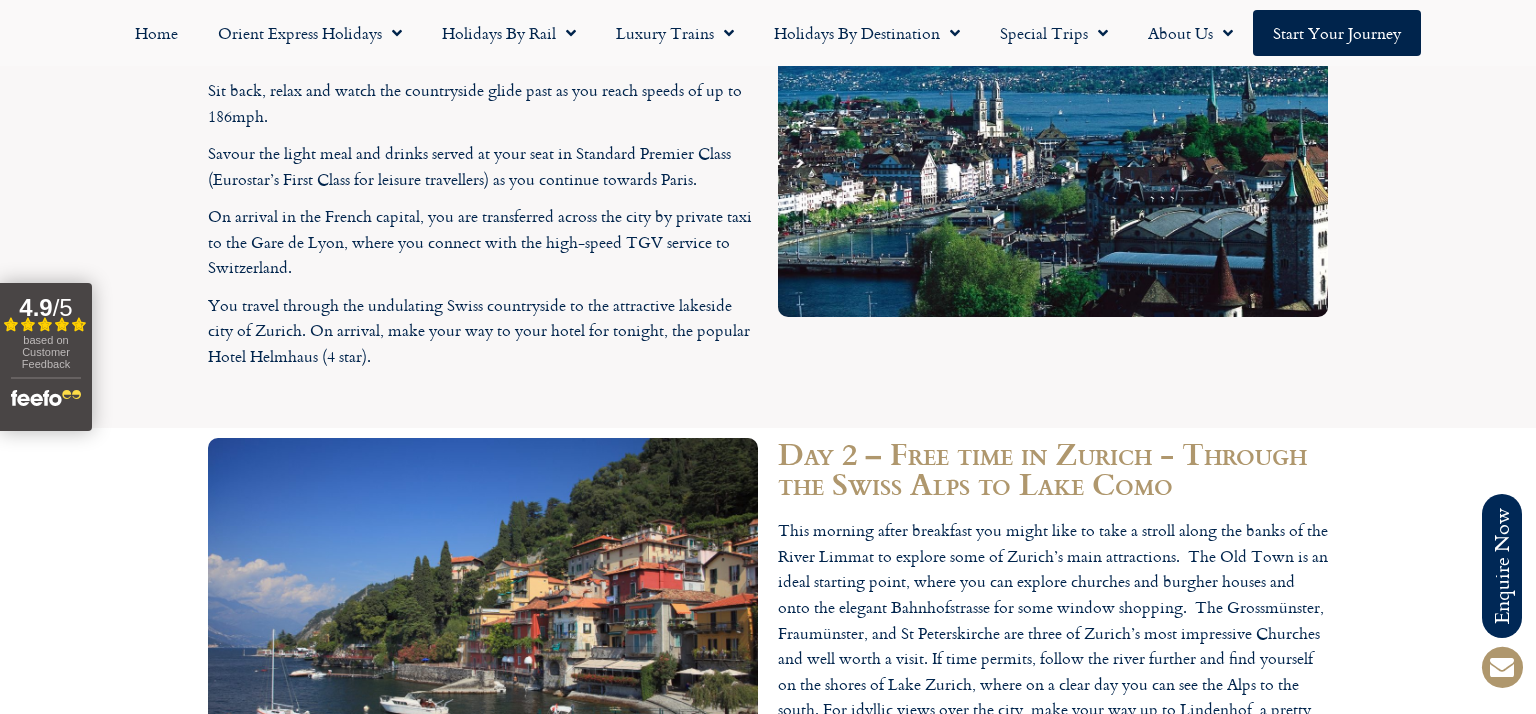 scroll, scrollTop: 2547, scrollLeft: 0, axis: vertical 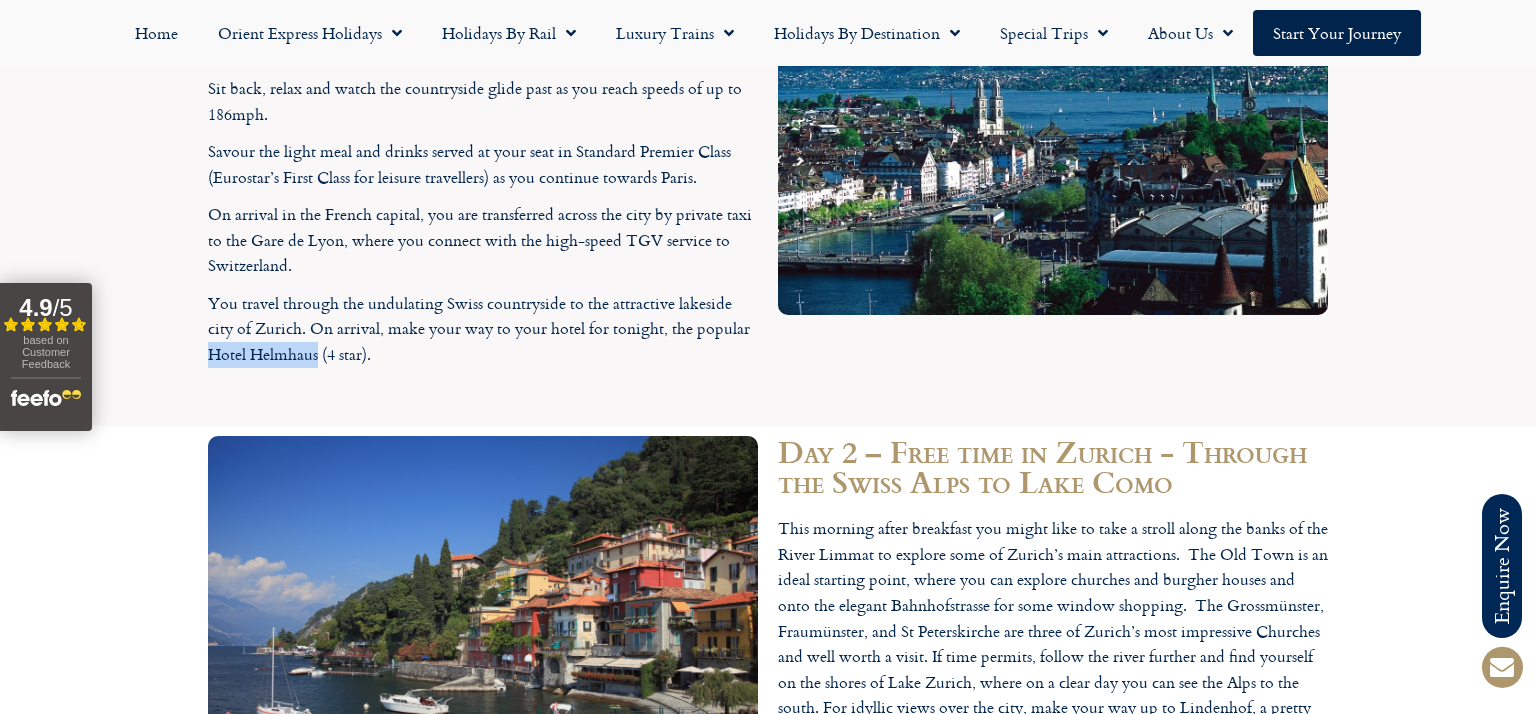 drag, startPoint x: 210, startPoint y: 350, endPoint x: 320, endPoint y: 347, distance: 110.0409 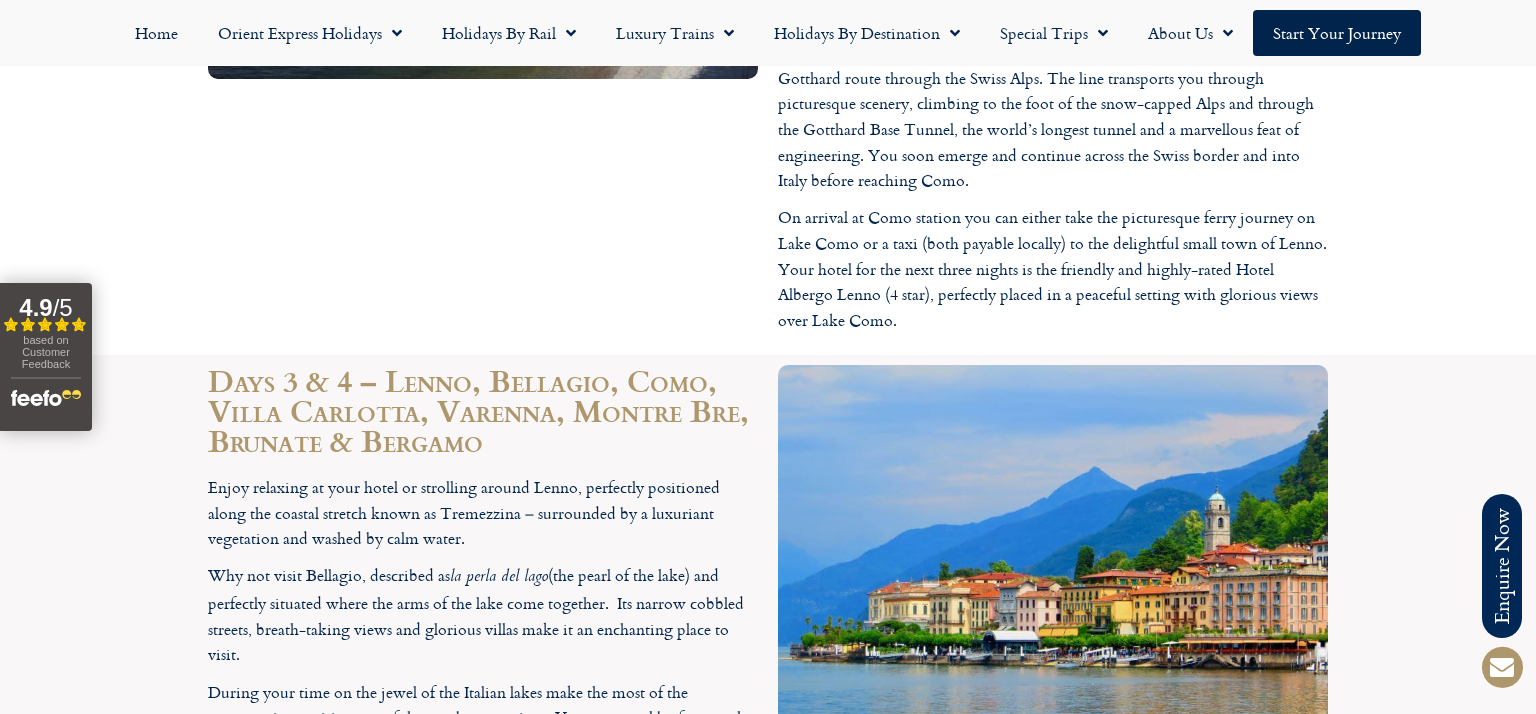scroll, scrollTop: 3281, scrollLeft: 0, axis: vertical 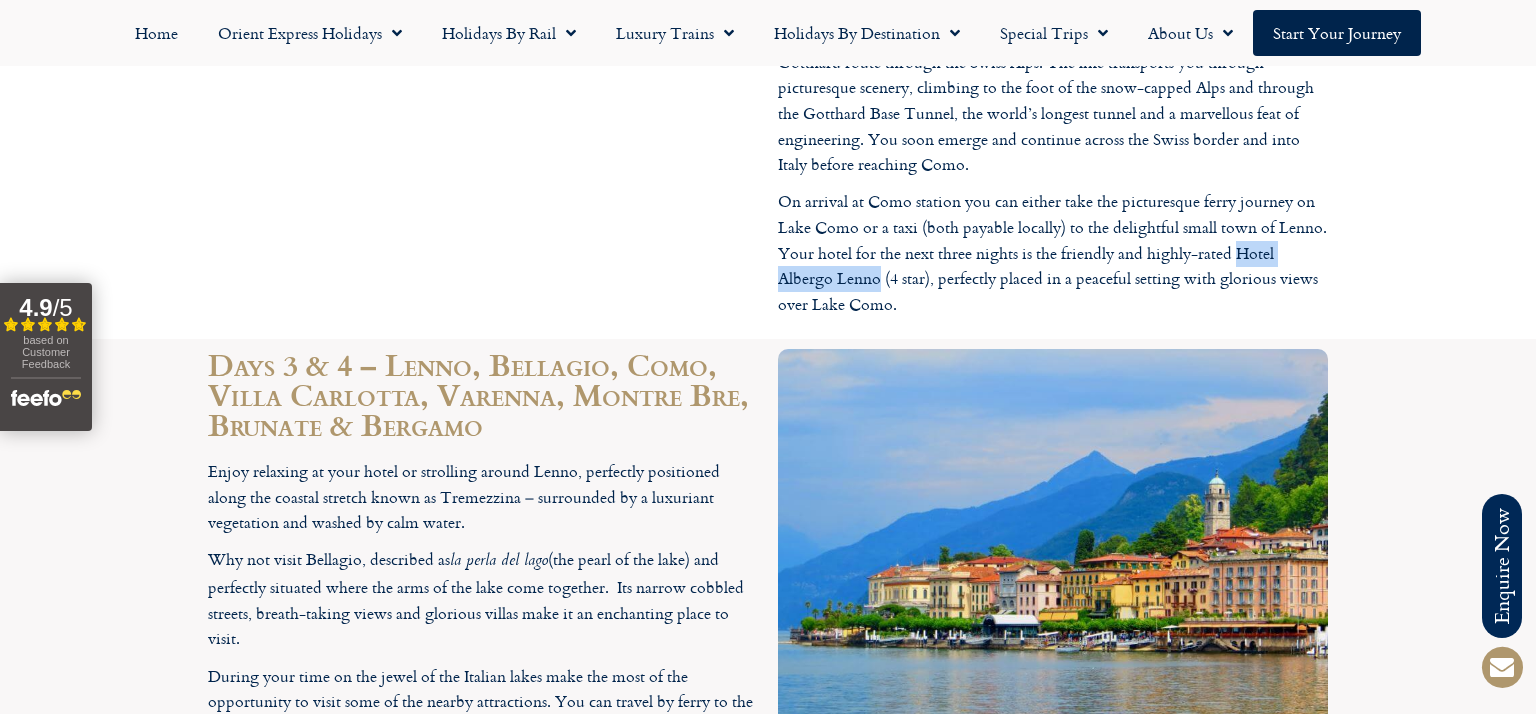 drag, startPoint x: 1239, startPoint y: 245, endPoint x: 882, endPoint y: 272, distance: 358.01956 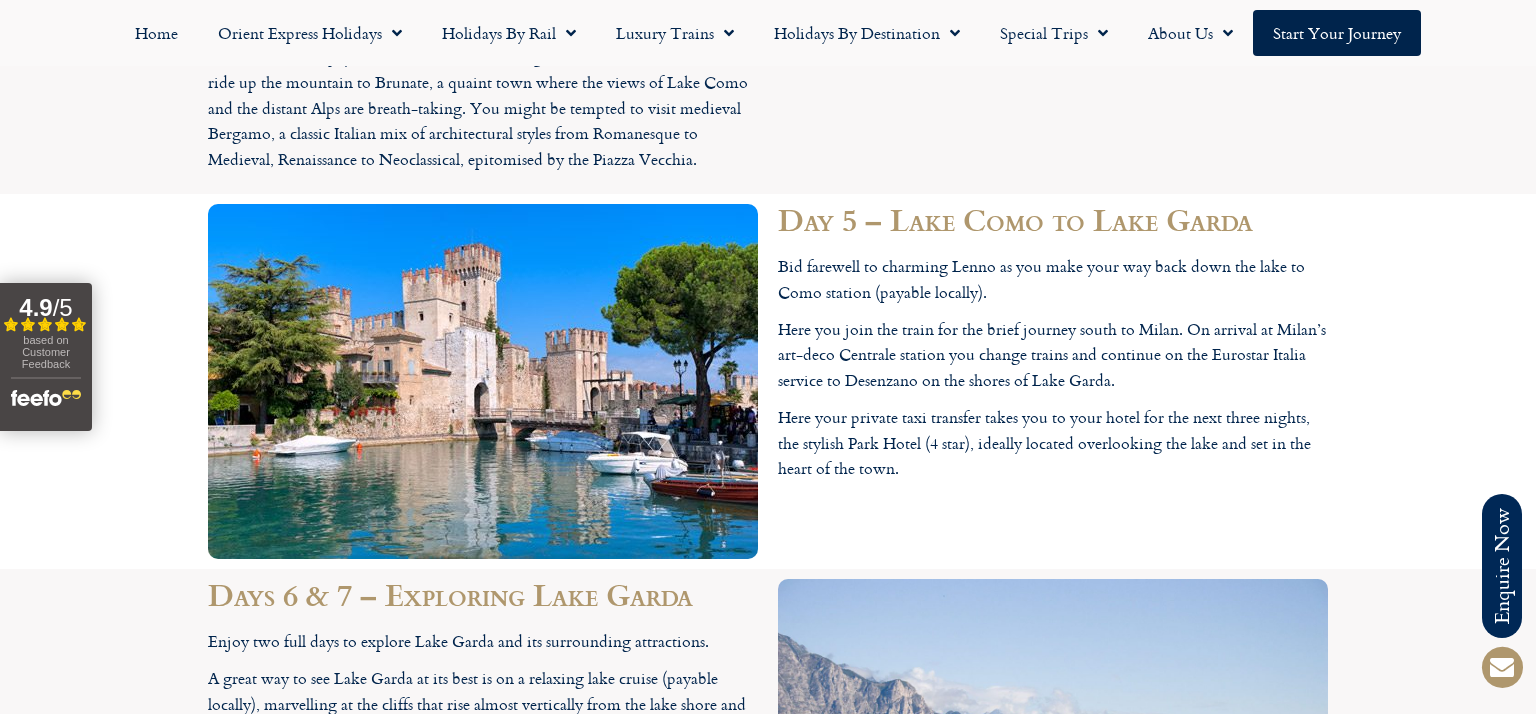 scroll, scrollTop: 4328, scrollLeft: 0, axis: vertical 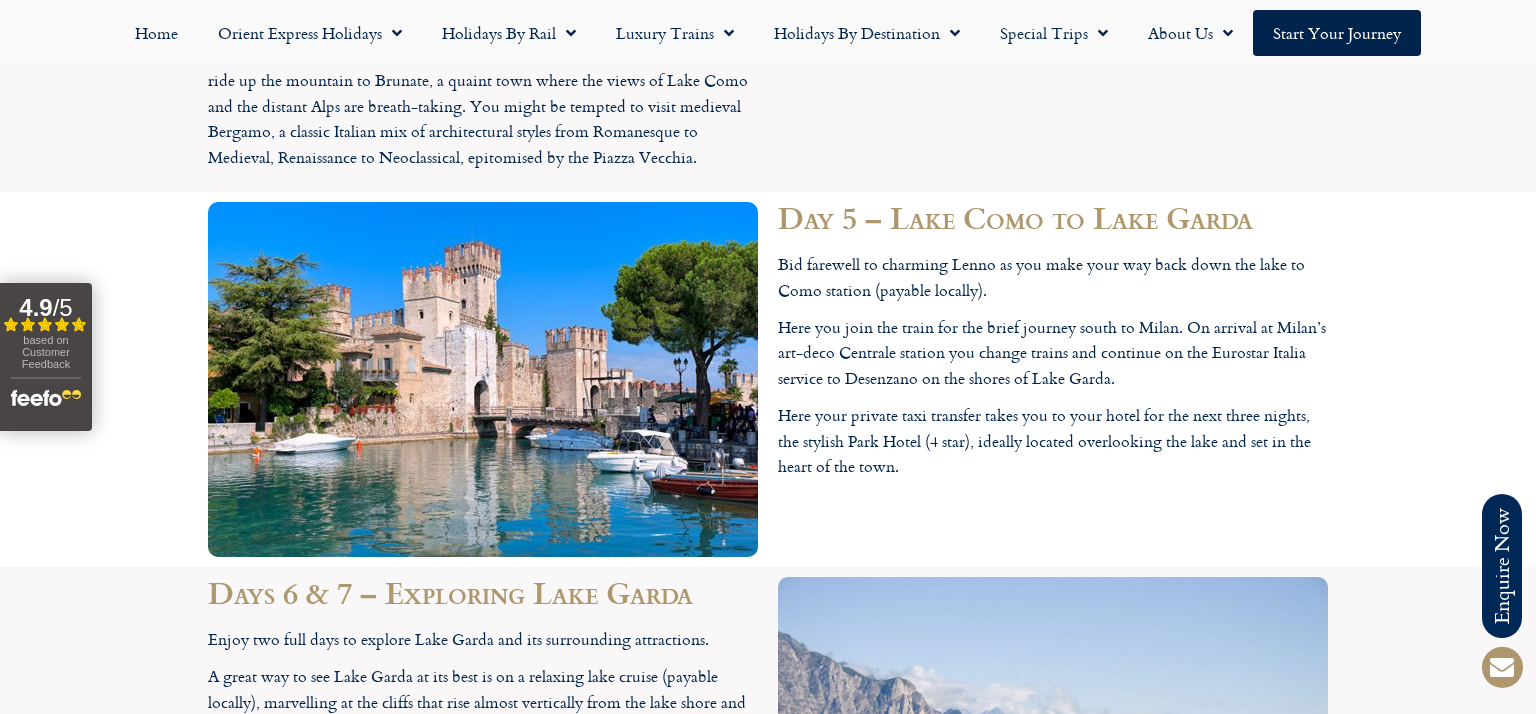 click on "Day 5 – Lake Como to Lake Garda
Bid farewell to charming Lenno as you make your way back down the lake to Como station (payable locally). Here you join the train for the brief journey south to Milan. On arrival at Milan’s art-deco Centrale station you change trains and continue on the Eurostar Italia service to Desenzano on the shores of Lake Garda. Here your private taxi transfer takes you to your hotel for the next three nights, the stylish Park Hotel (4 star), ideally located overlooking the lake and set in the heart of the town." at bounding box center [768, 379] 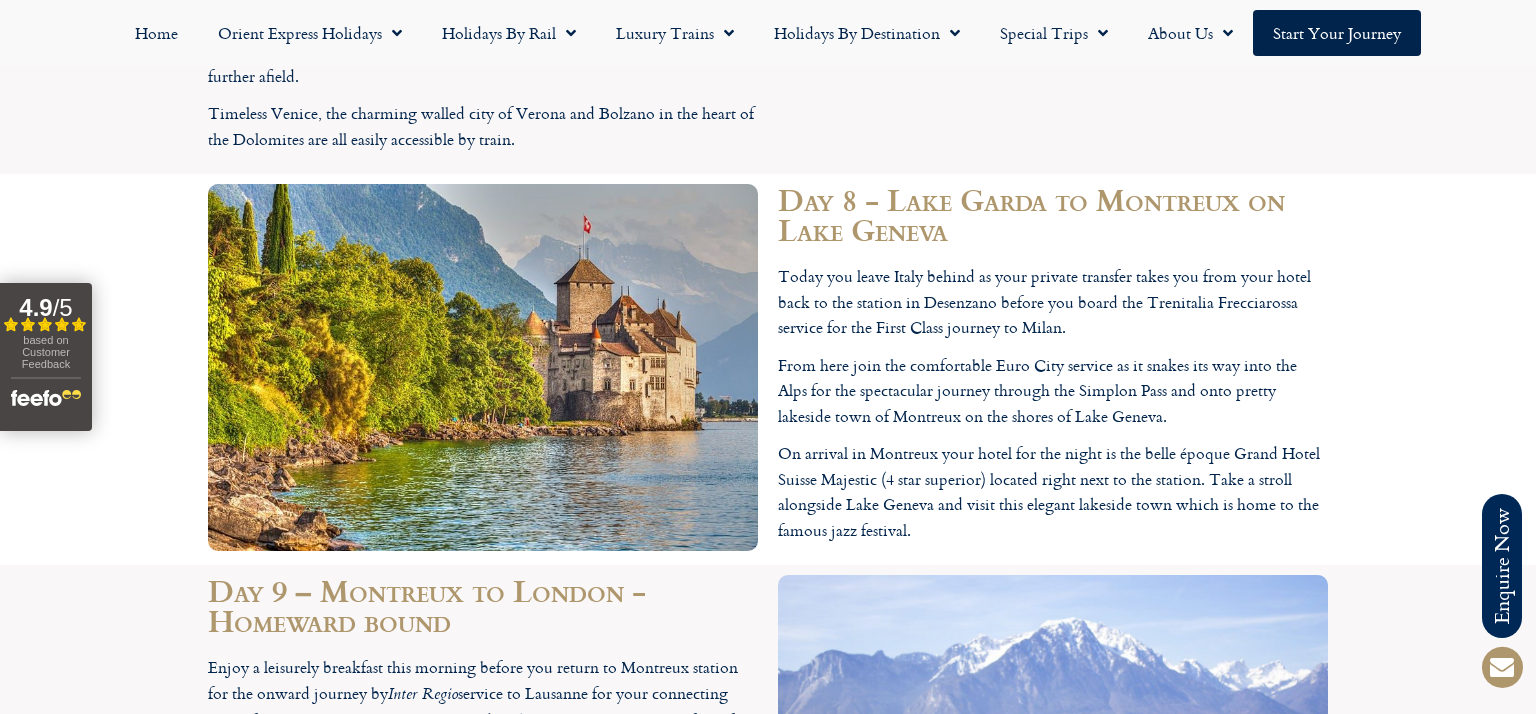 scroll, scrollTop: 5377, scrollLeft: 0, axis: vertical 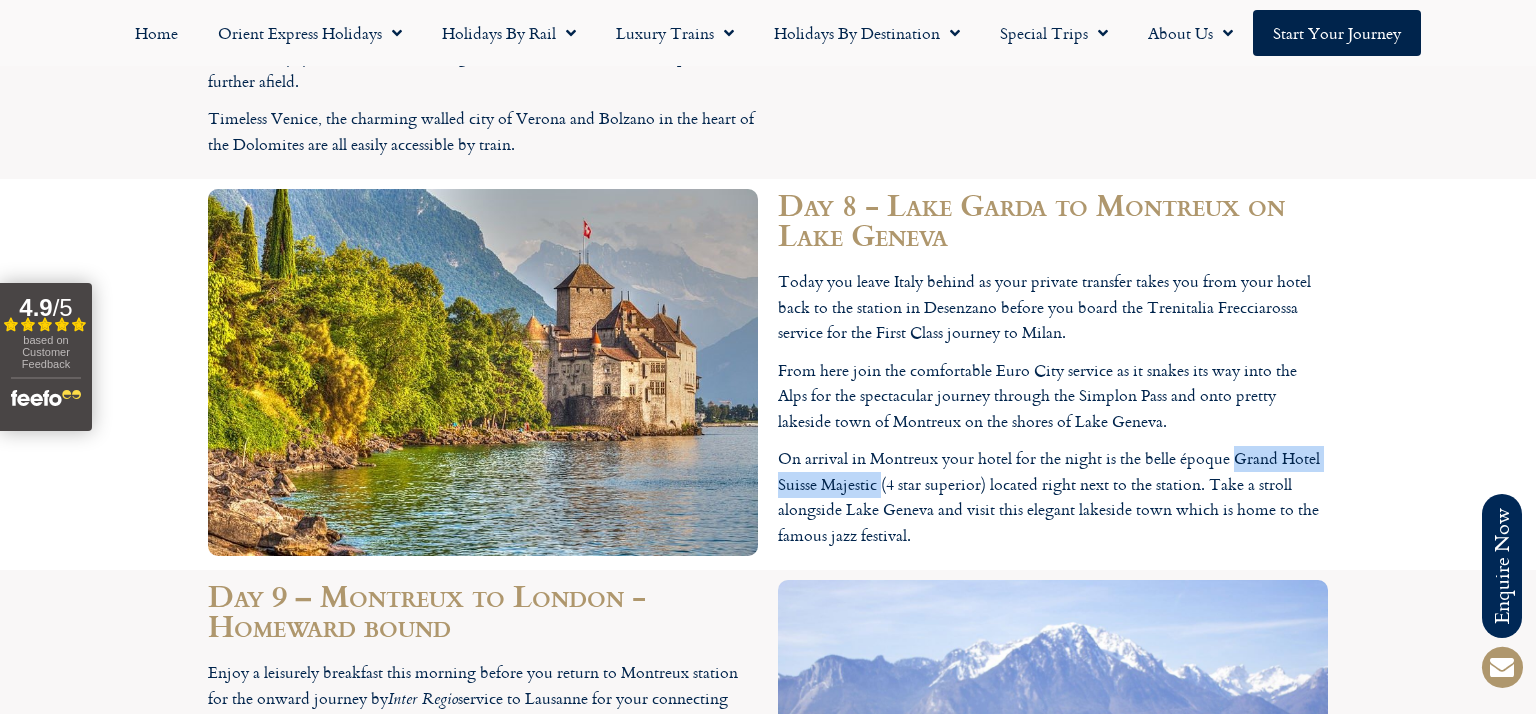 drag, startPoint x: 1238, startPoint y: 451, endPoint x: 881, endPoint y: 480, distance: 358.17593 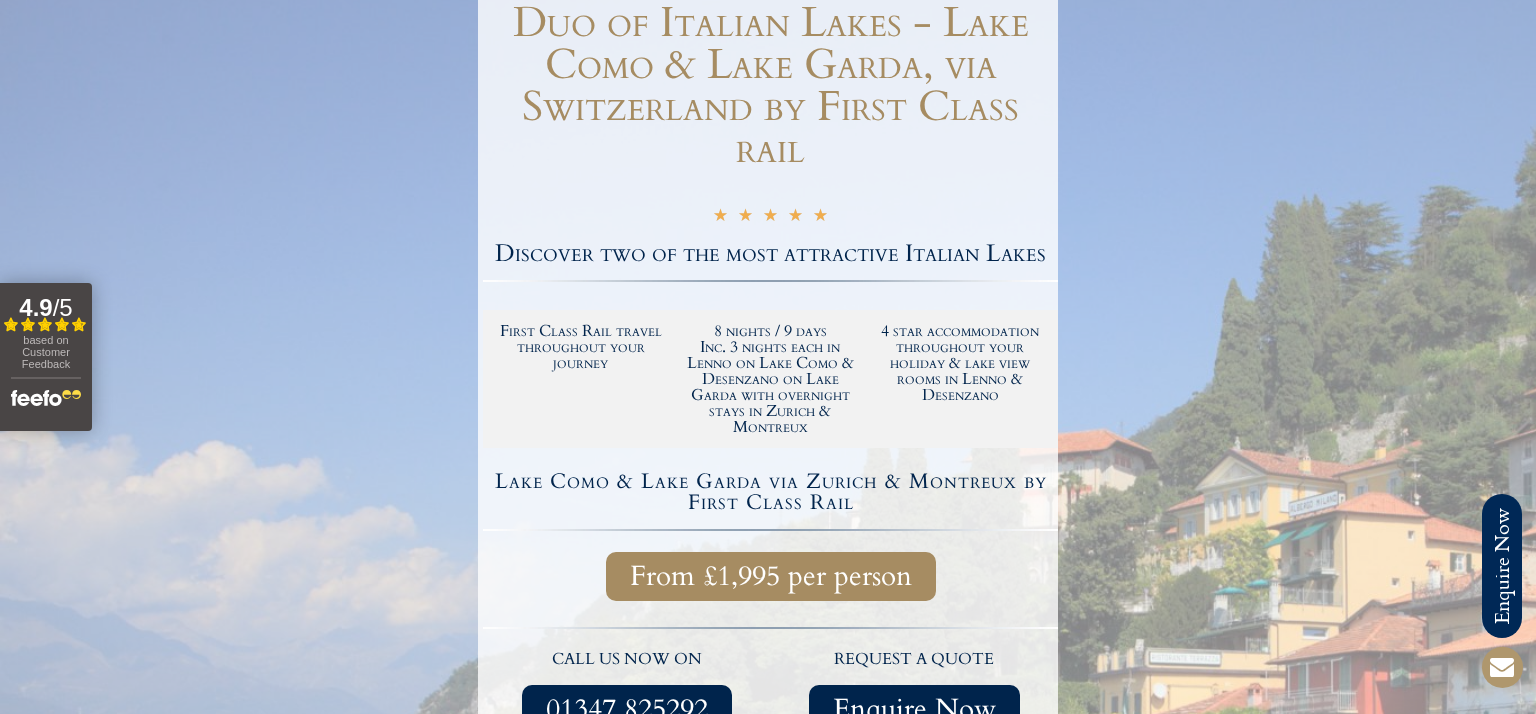 scroll, scrollTop: 0, scrollLeft: 0, axis: both 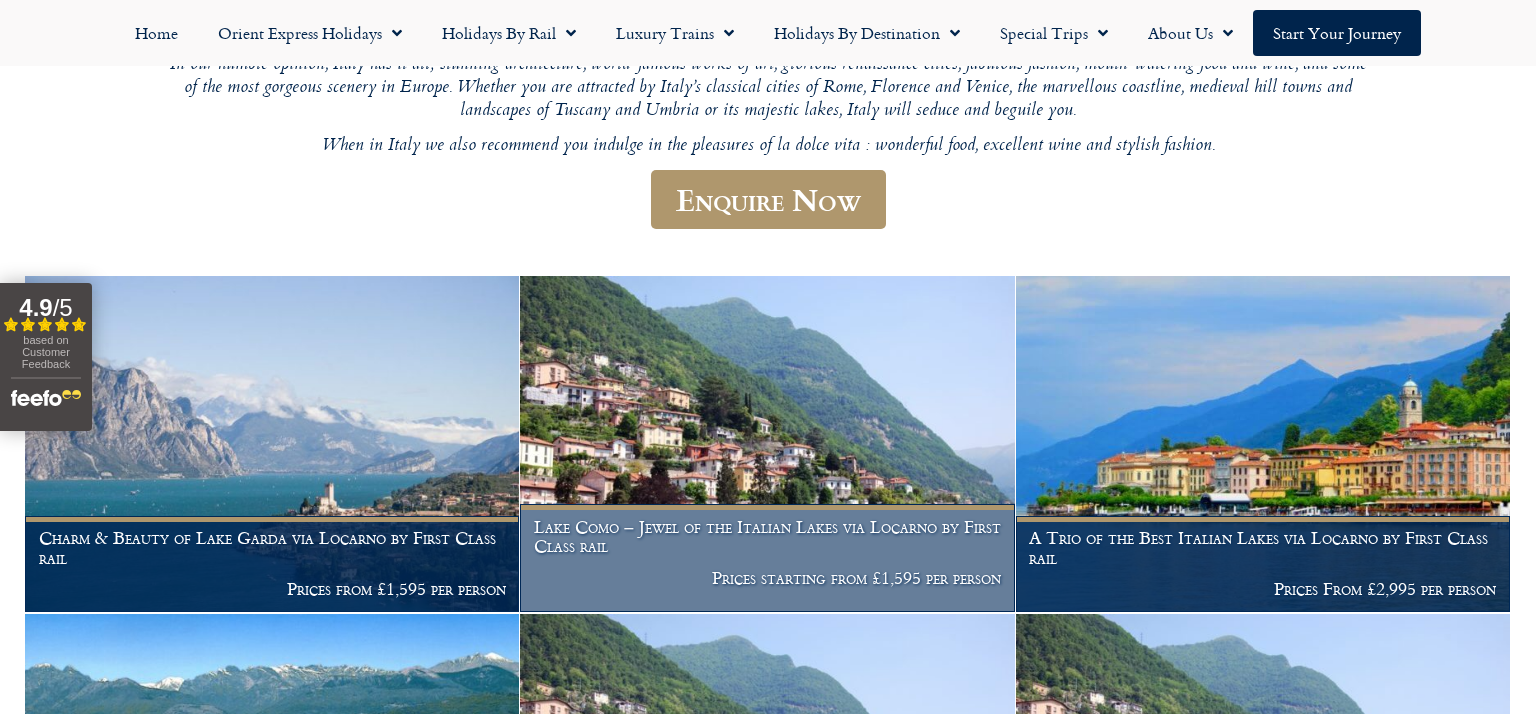 click at bounding box center (767, 444) 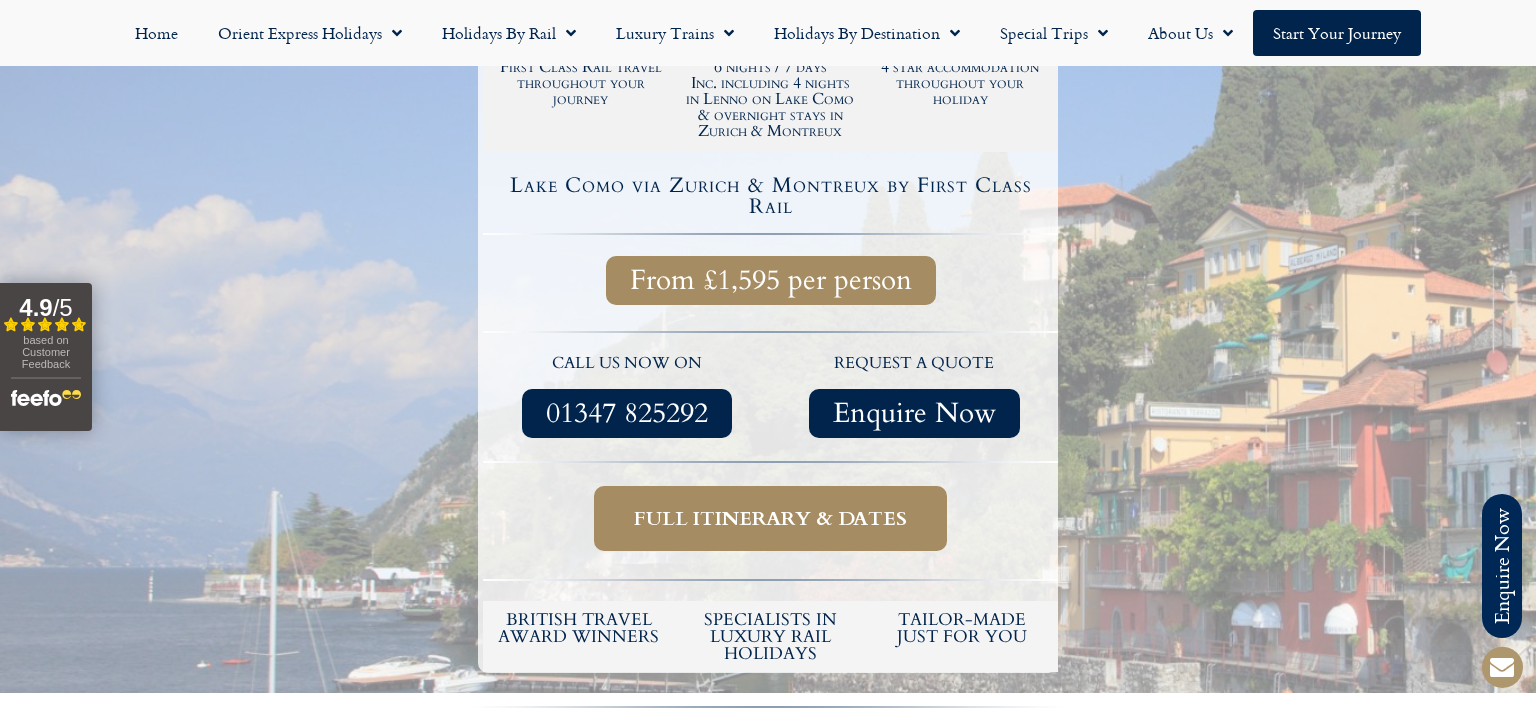scroll, scrollTop: 1543, scrollLeft: 0, axis: vertical 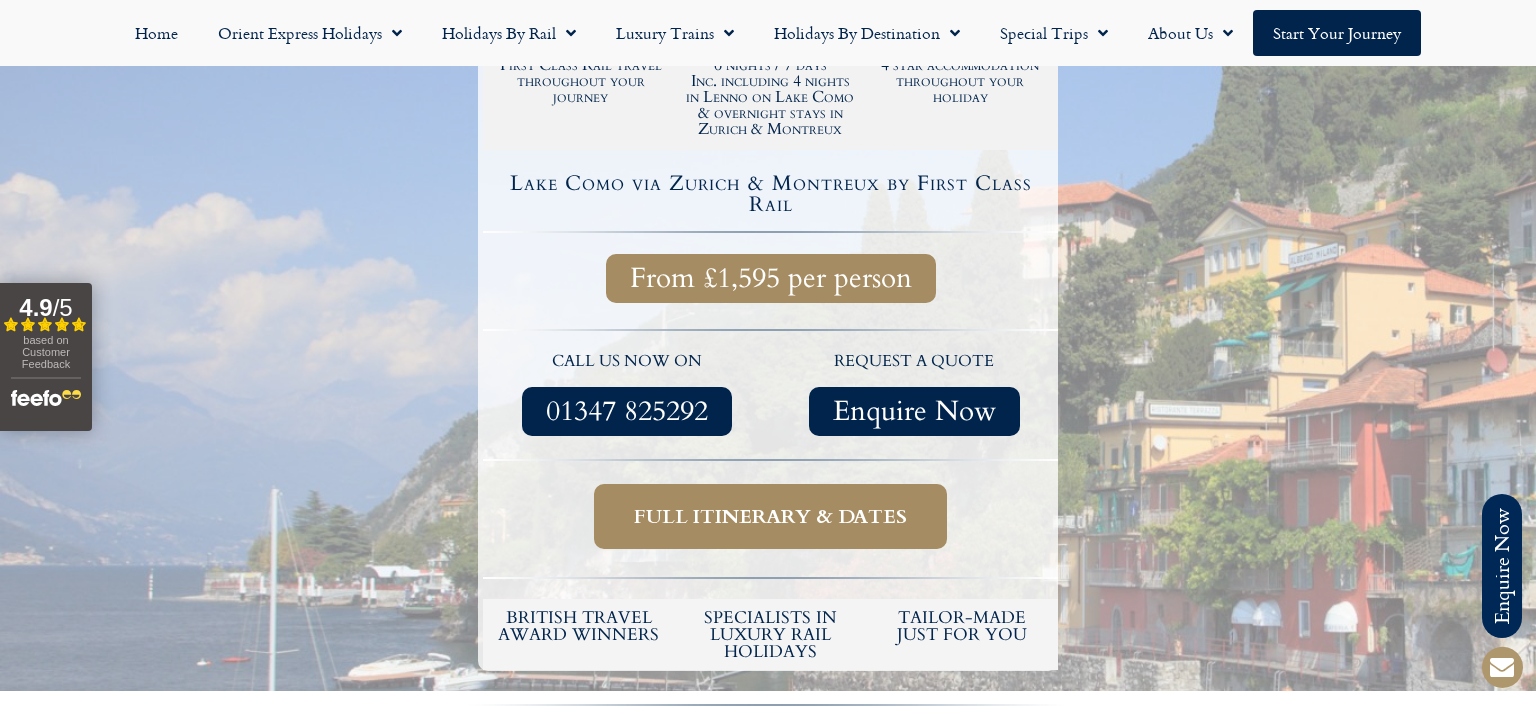 click on "Full itinerary & dates" at bounding box center (770, 516) 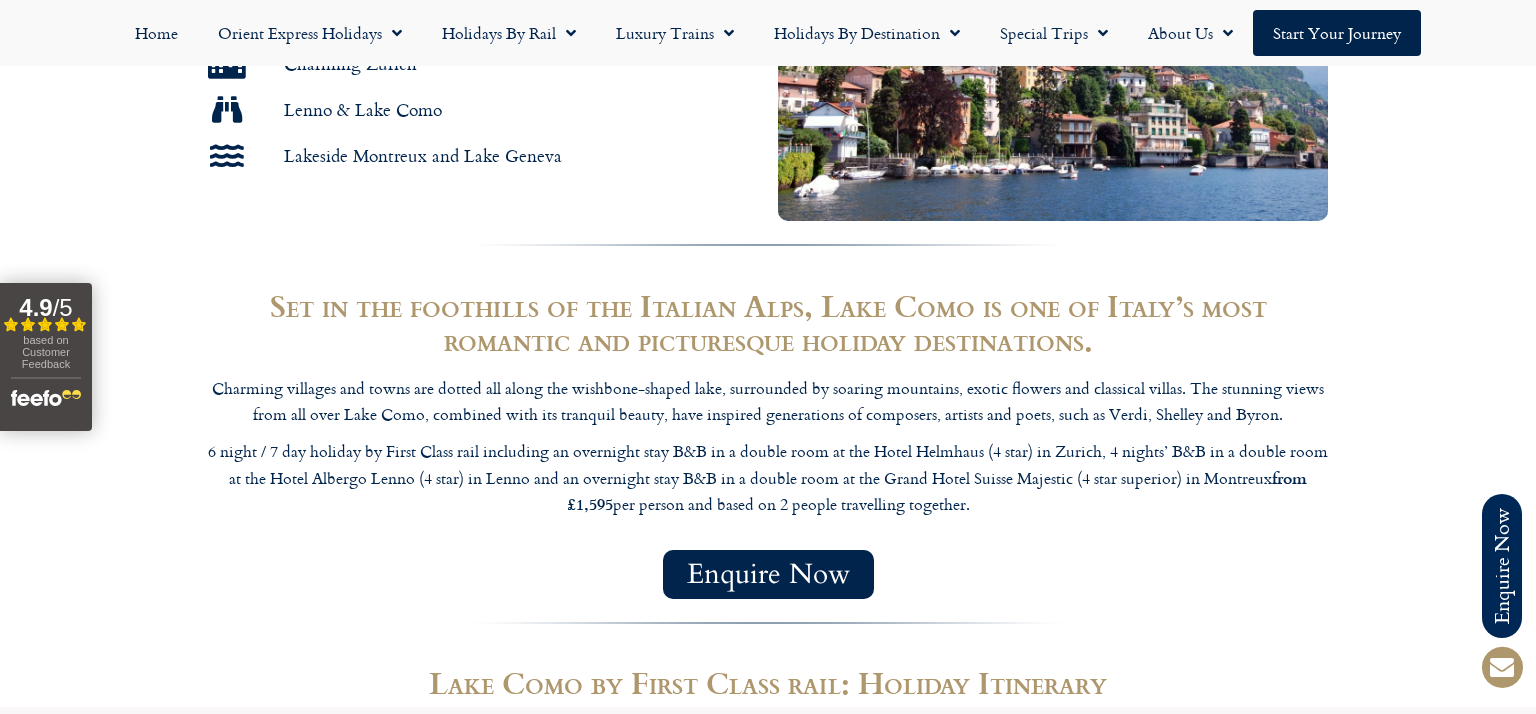 scroll, scrollTop: 2440, scrollLeft: 0, axis: vertical 